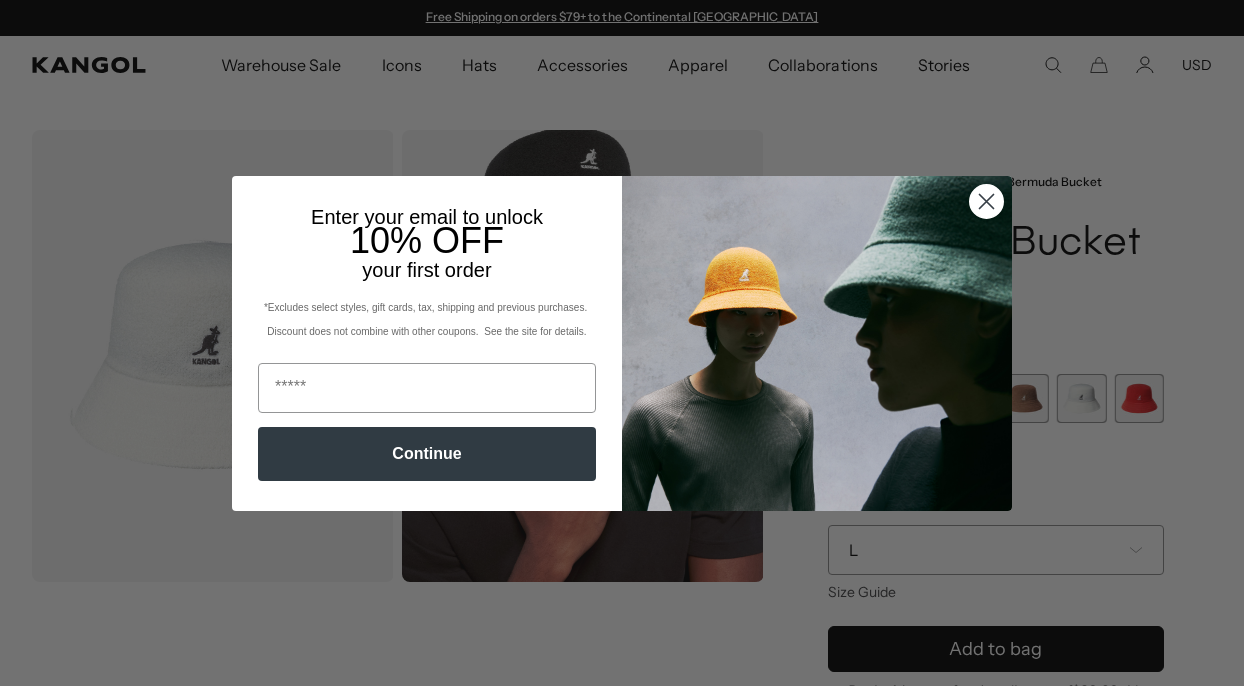 scroll, scrollTop: 0, scrollLeft: 0, axis: both 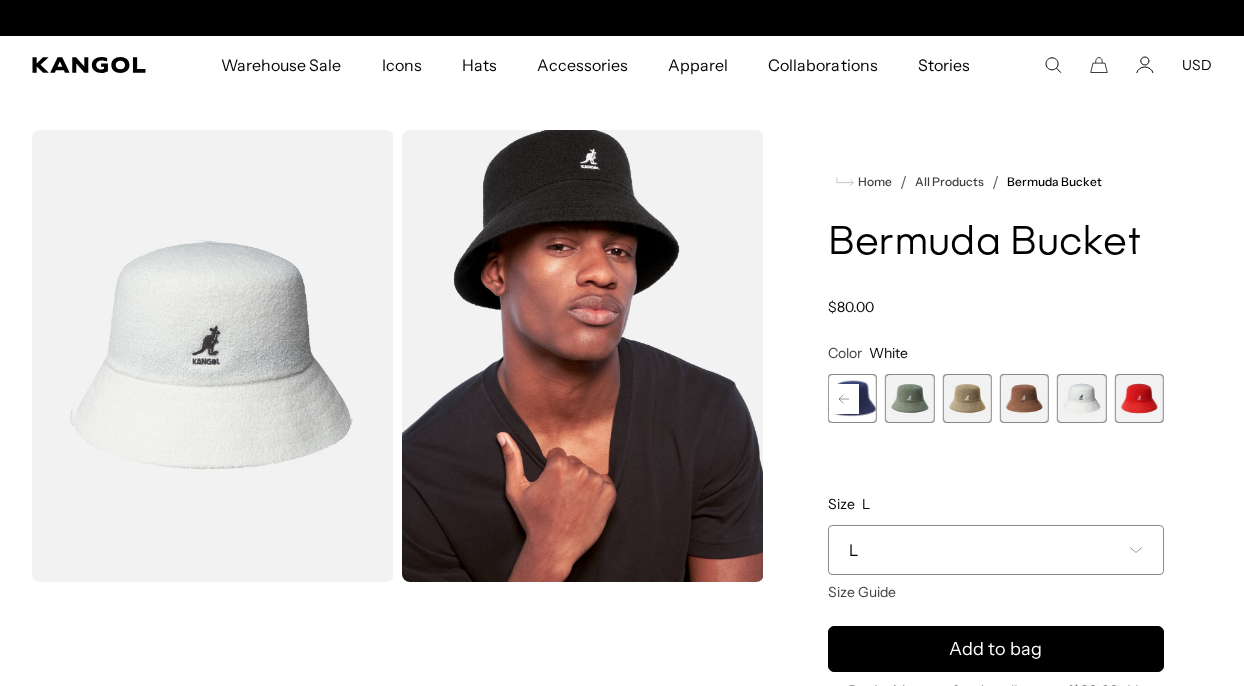 click on "Hats" at bounding box center [479, 65] 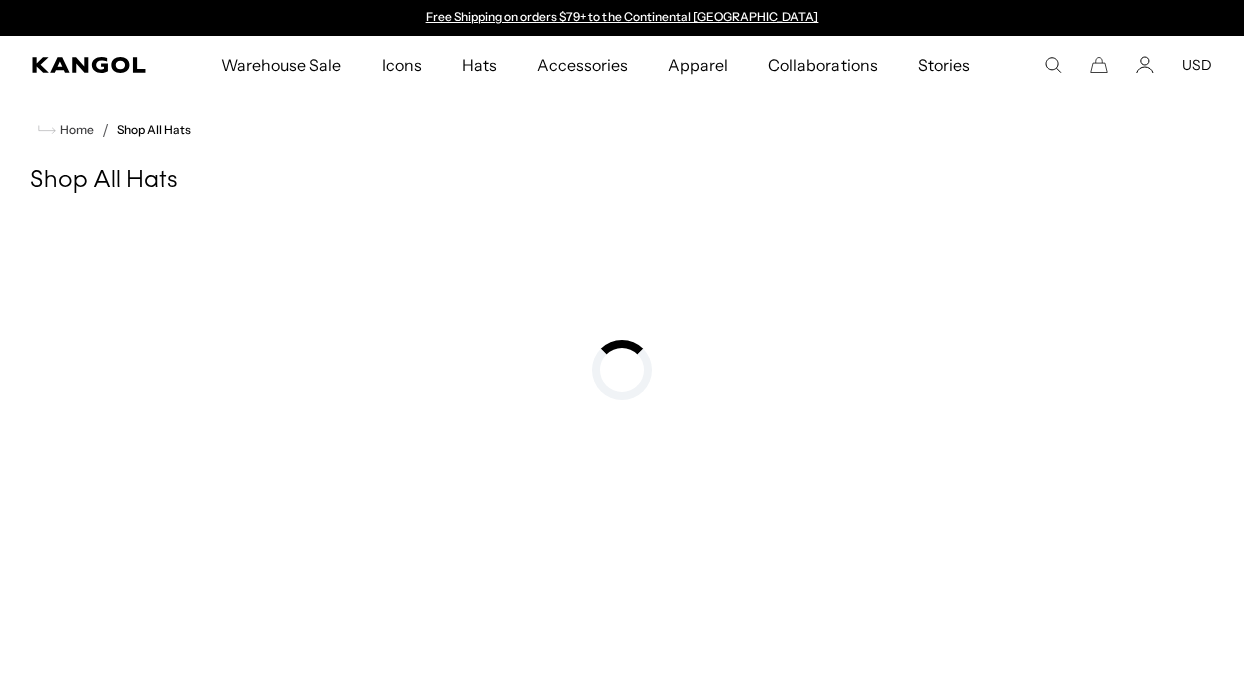 scroll, scrollTop: 0, scrollLeft: 0, axis: both 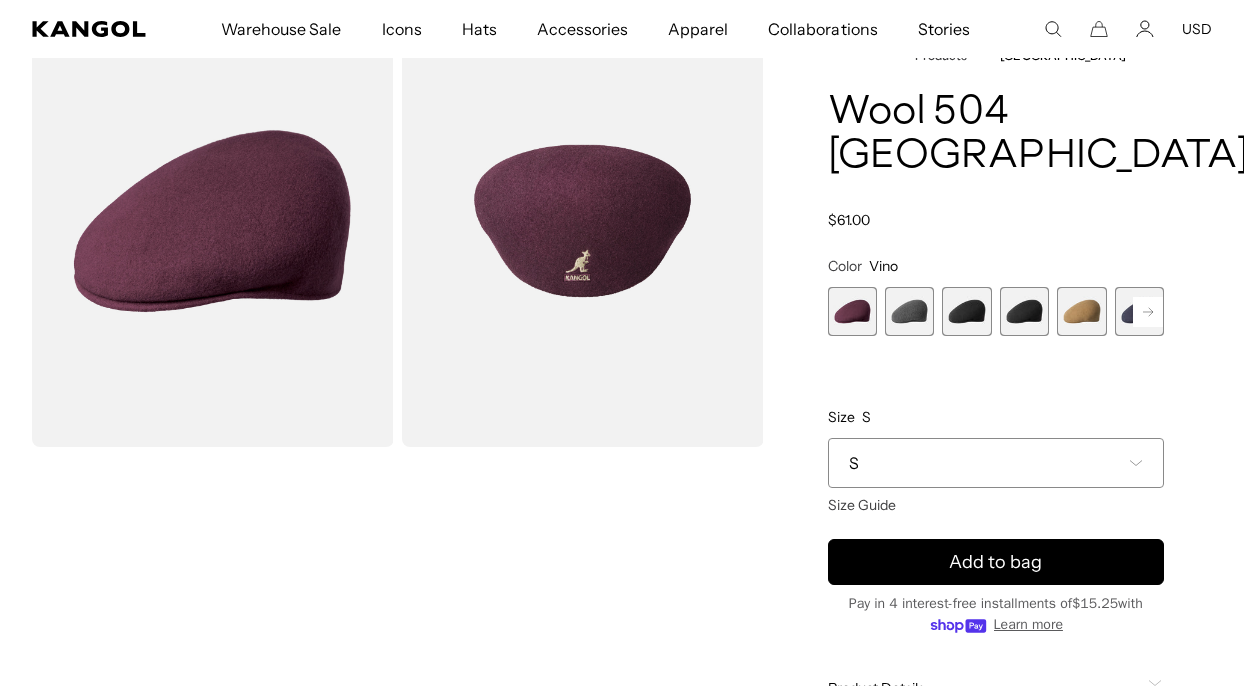 click at bounding box center (909, 311) 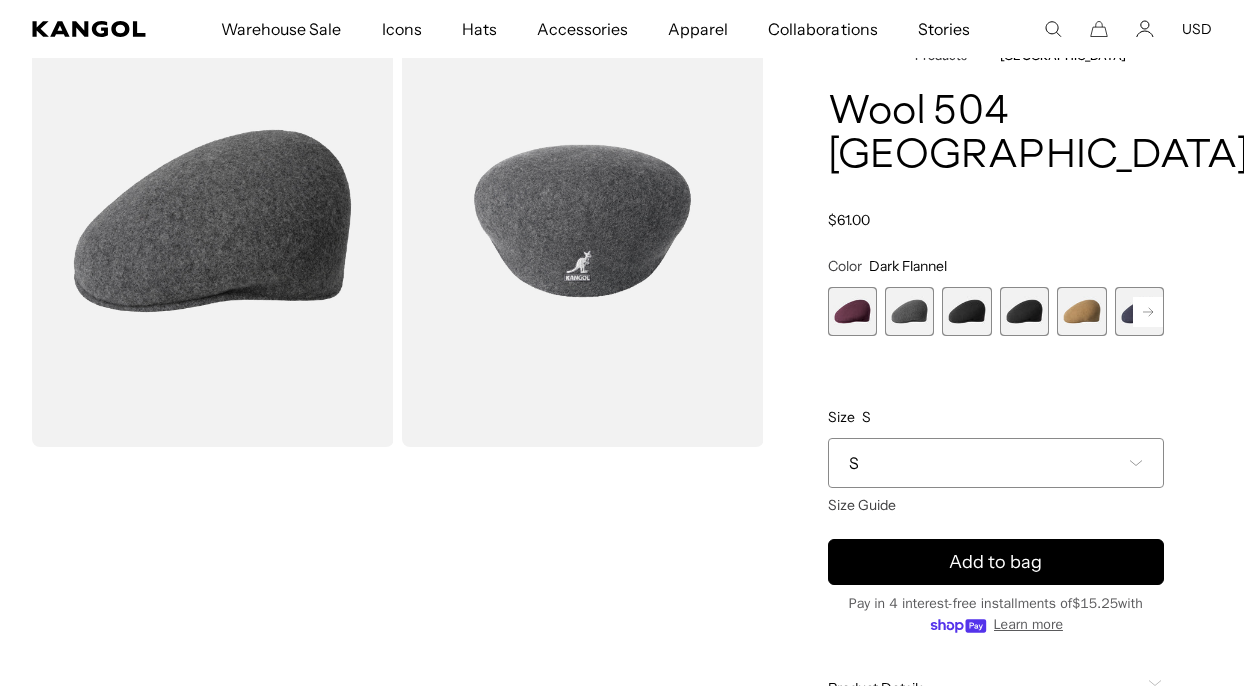 click at bounding box center [966, 311] 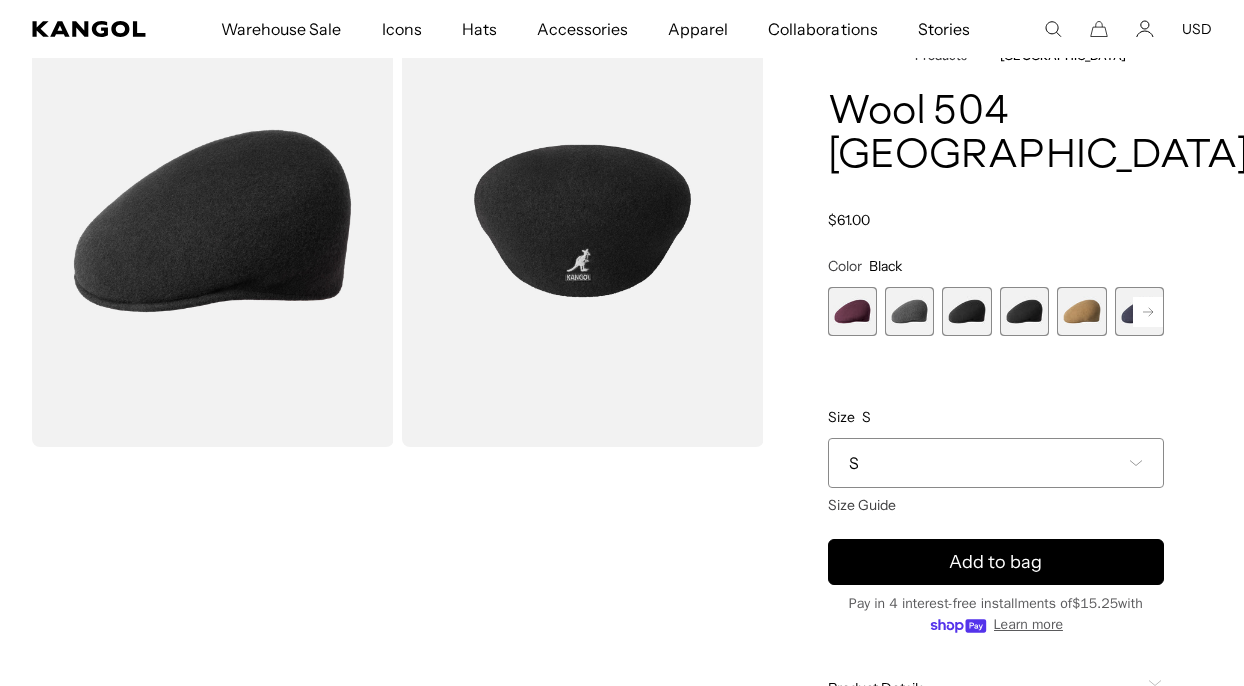 click at bounding box center (1024, 311) 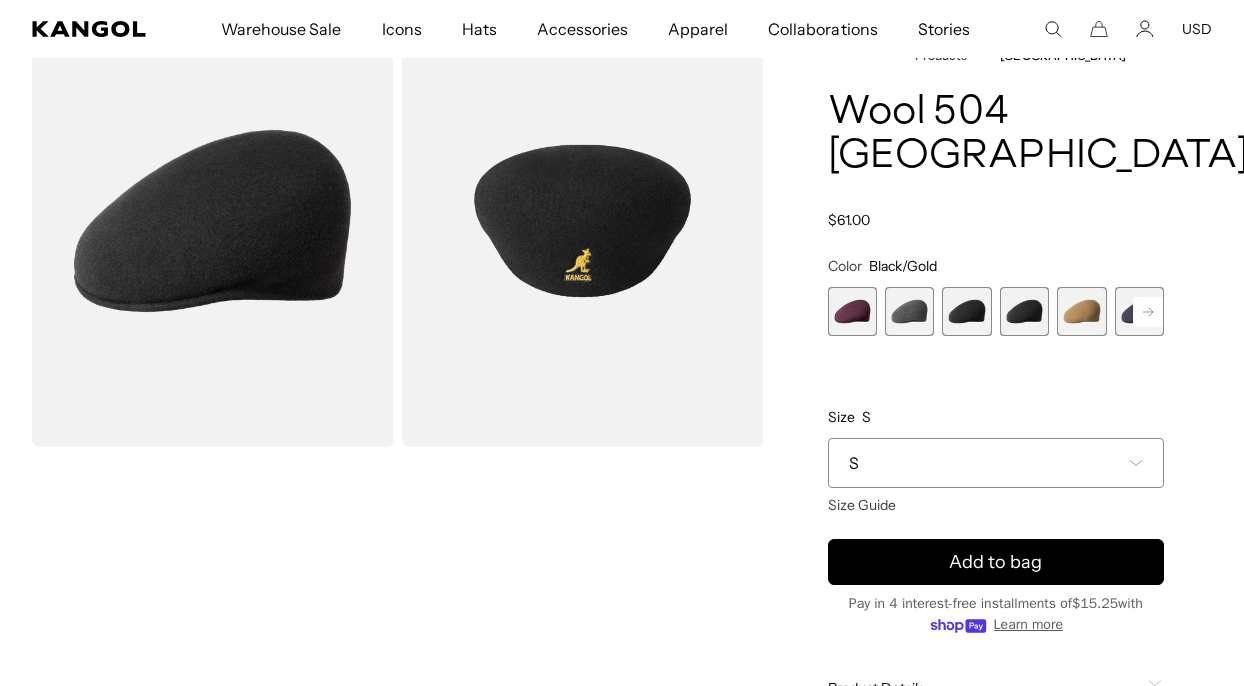 click at bounding box center (1081, 311) 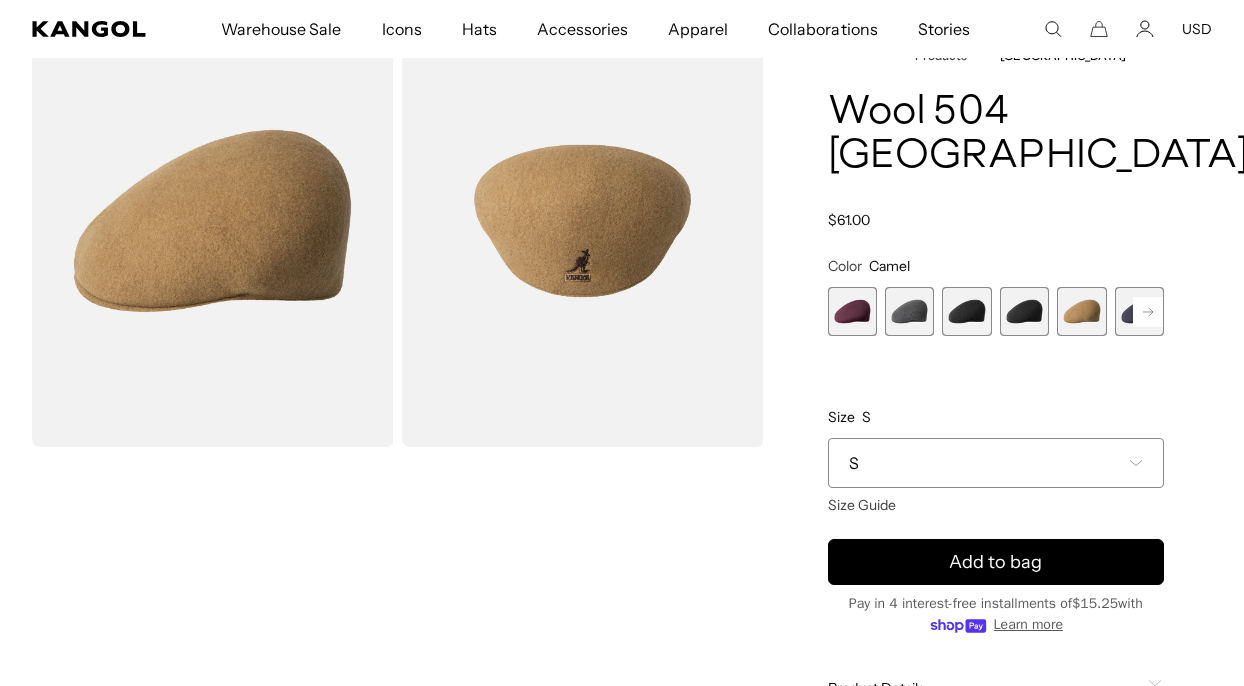 scroll, scrollTop: 0, scrollLeft: 412, axis: horizontal 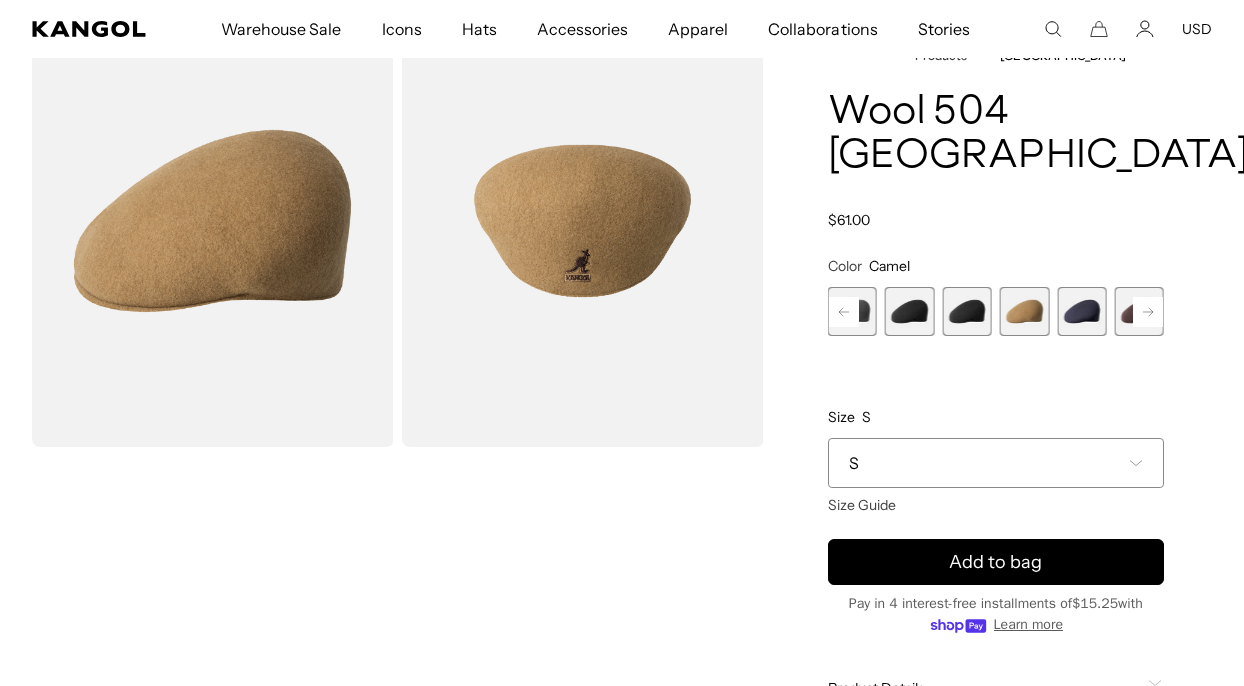 click at bounding box center (1081, 311) 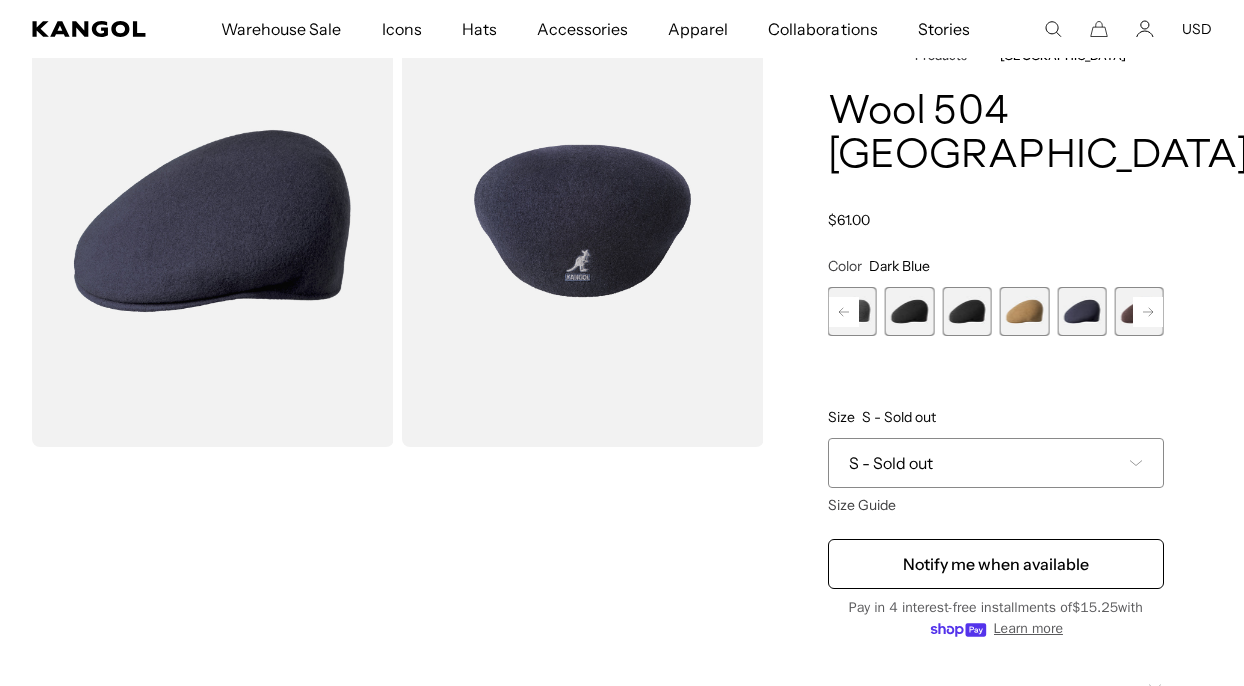 click 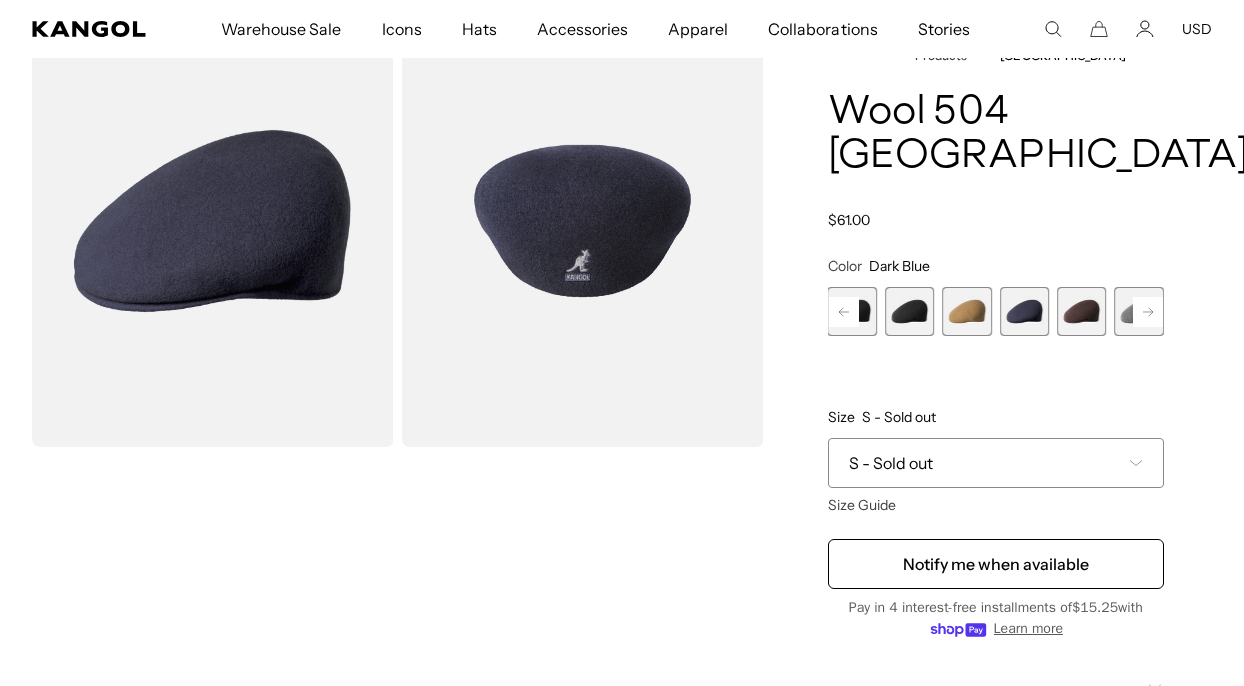 scroll, scrollTop: 0, scrollLeft: 0, axis: both 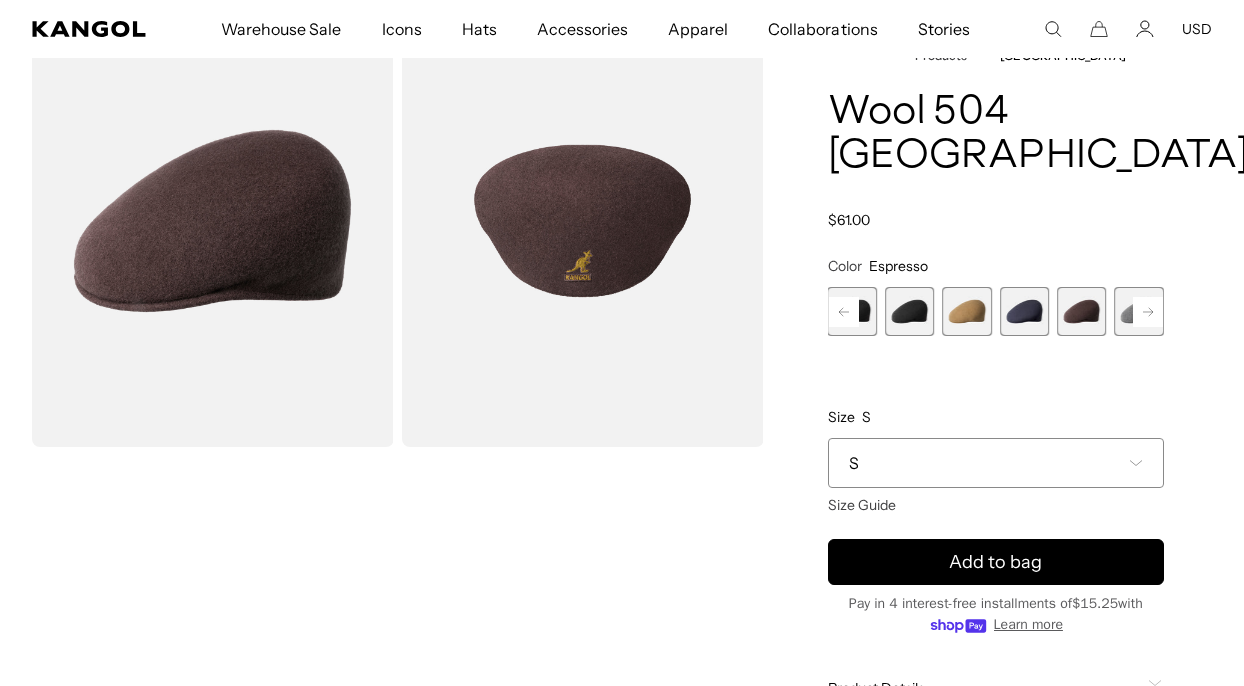 click 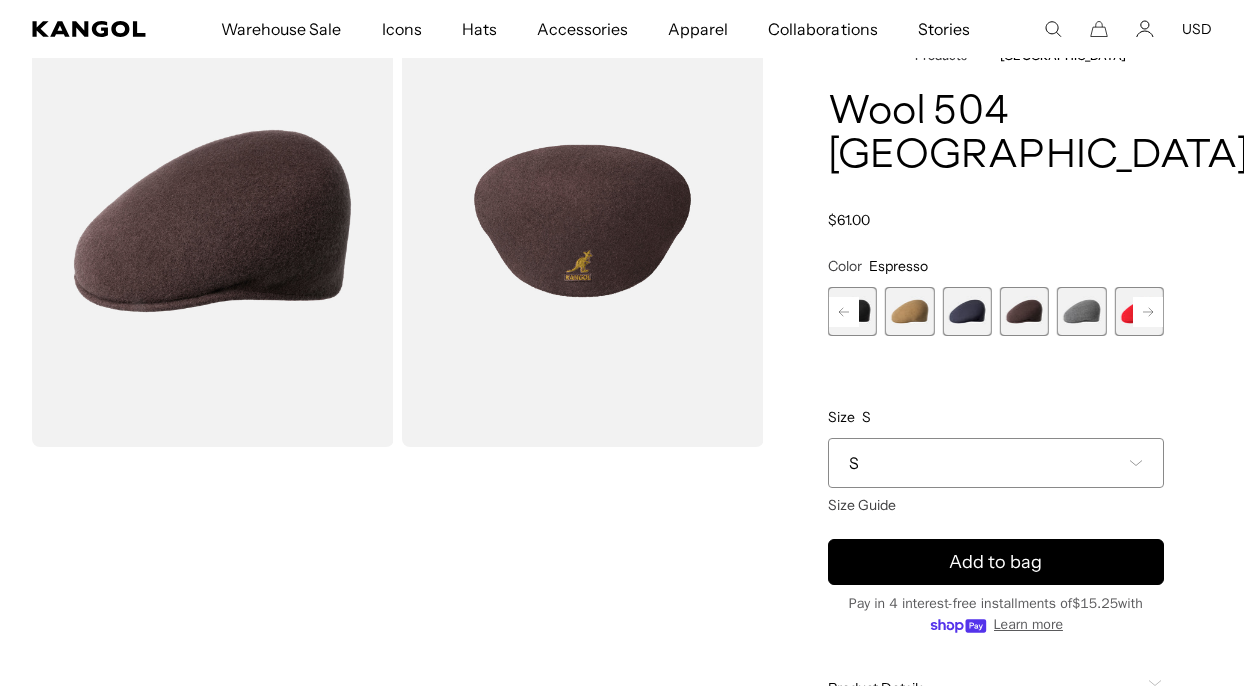 click 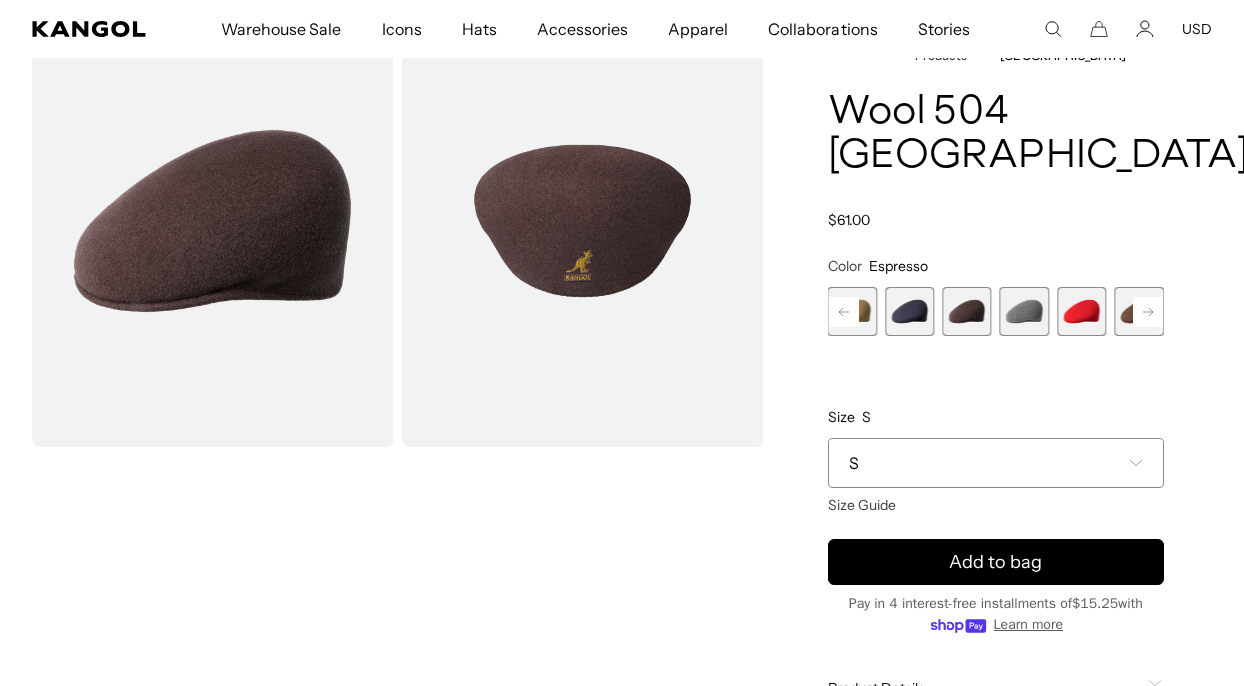 scroll, scrollTop: 0, scrollLeft: 0, axis: both 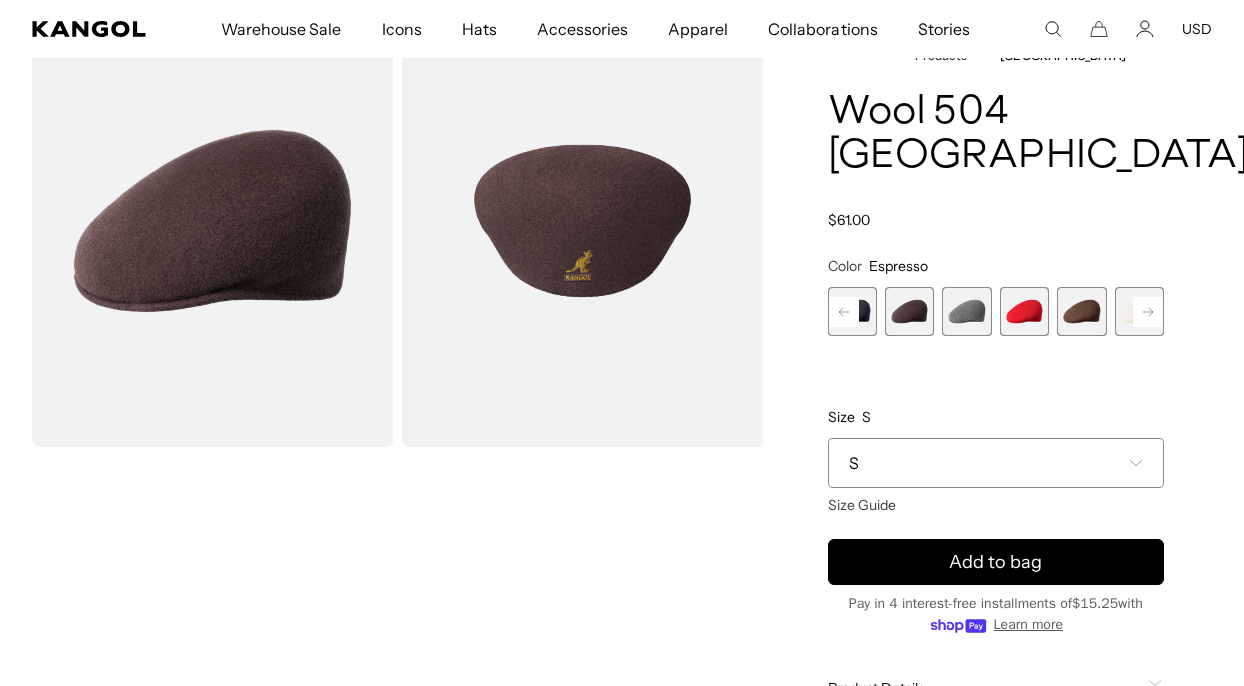 click 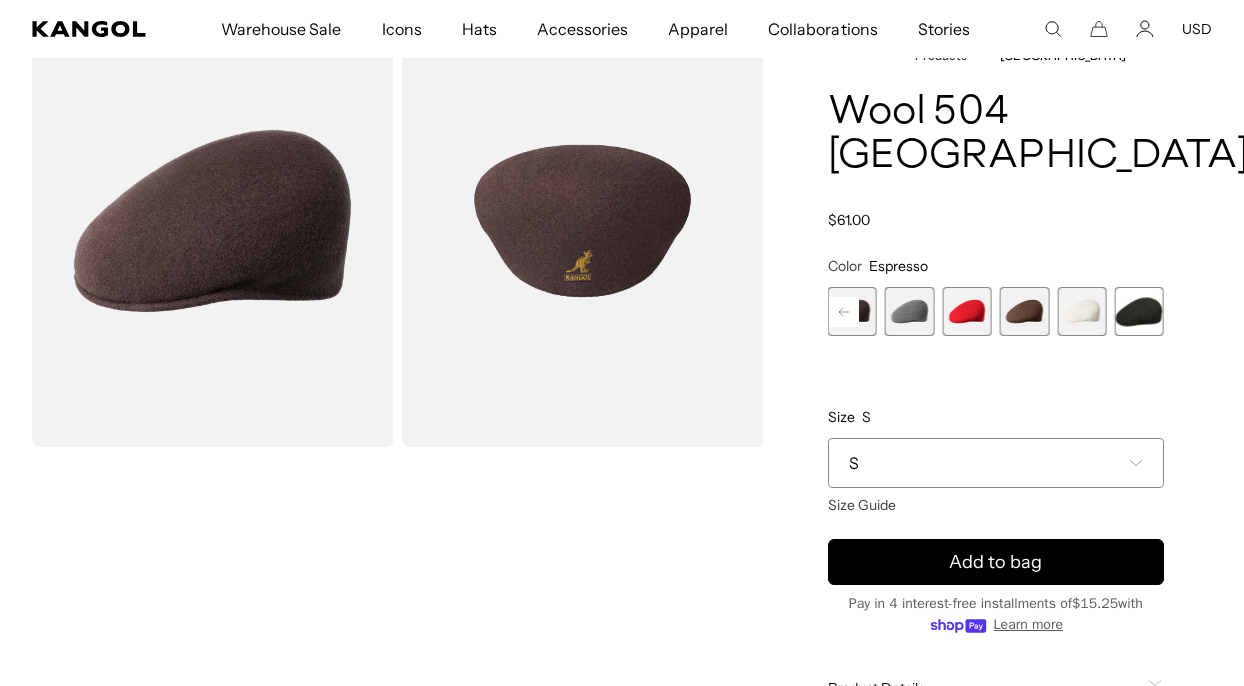 click at bounding box center (1024, 311) 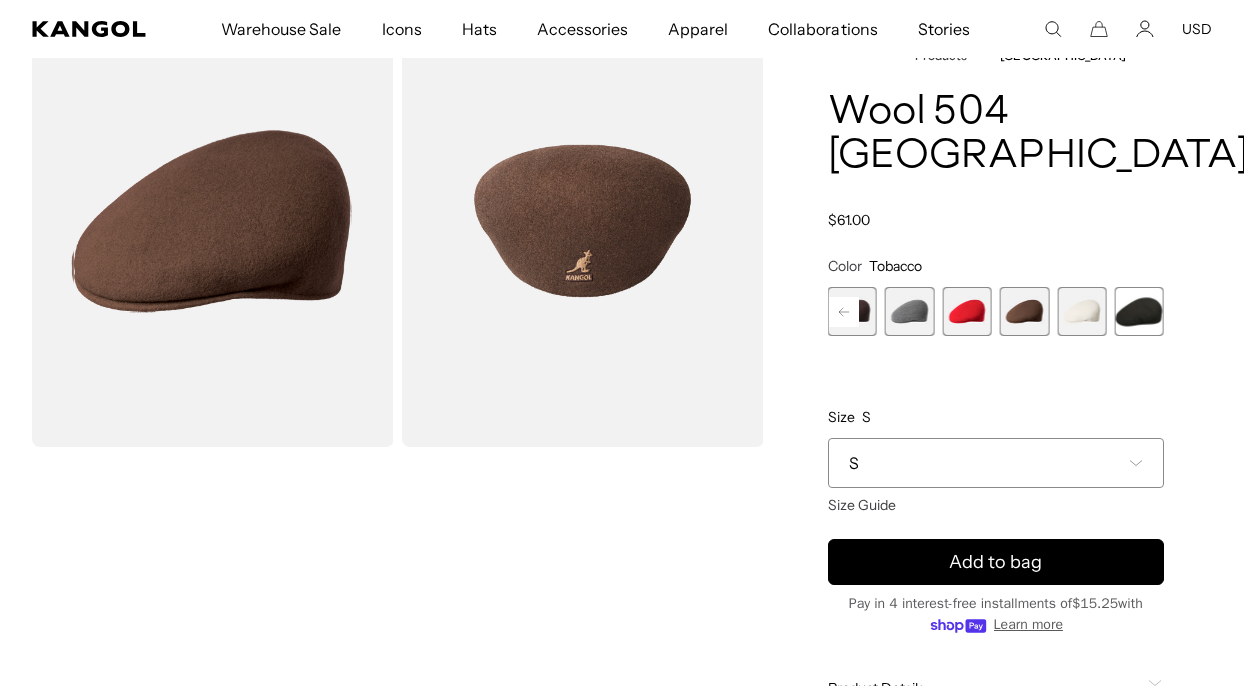 scroll, scrollTop: 0, scrollLeft: 412, axis: horizontal 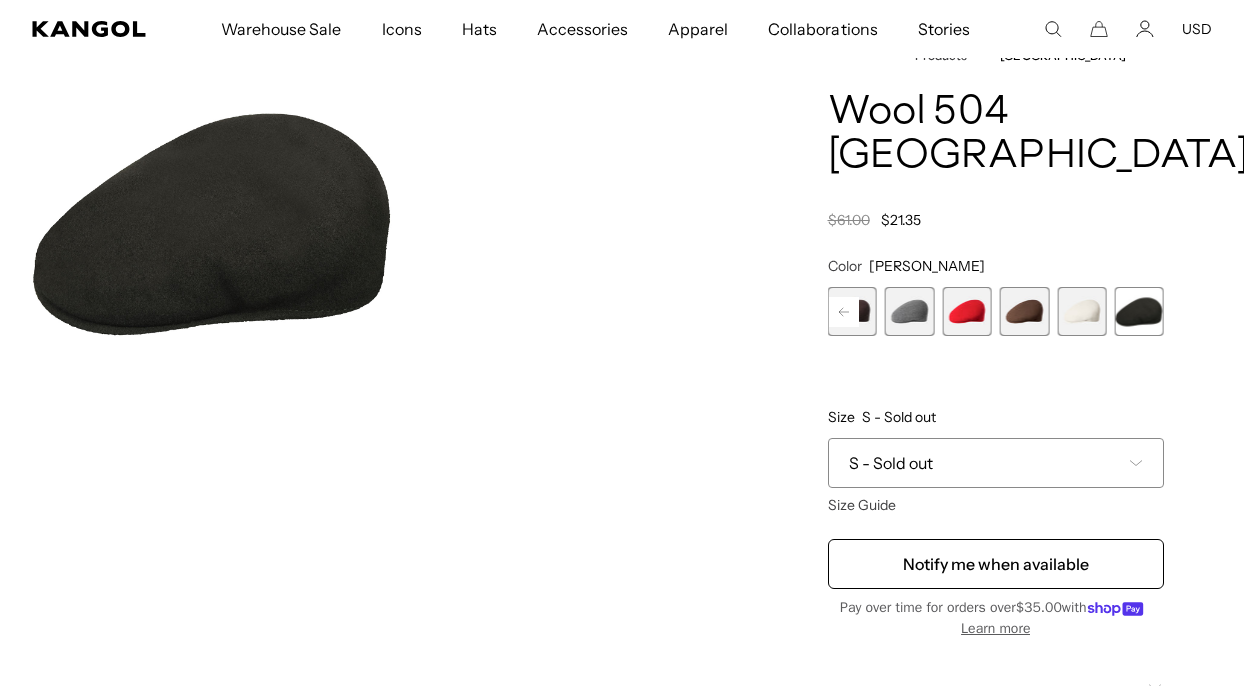 click on "Vino
Variant sold out or unavailable
Dark Flannel
Variant sold out or unavailable
Black
Variant sold out or unavailable
Black/Gold
Variant sold out or unavailable
Camel
Variant sold out or unavailable
Dark Blue
Variant sold out or unavailable
Espresso
Variant sold out or unavailable" at bounding box center [996, 311] 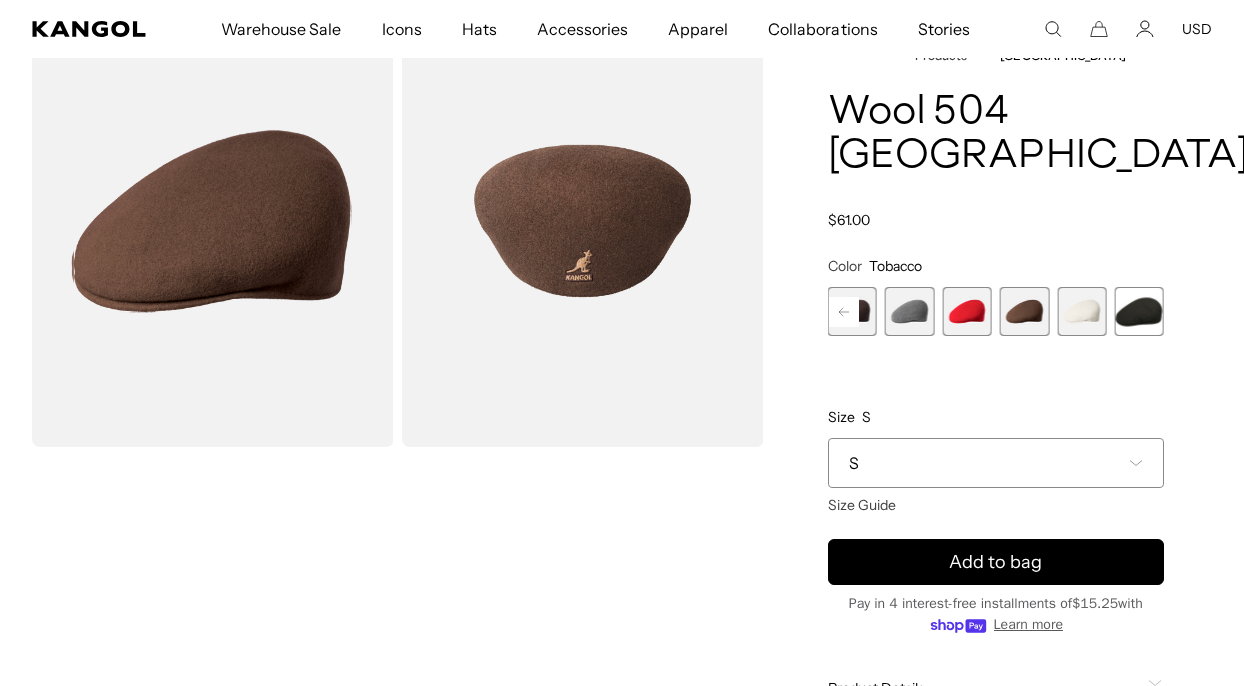 scroll, scrollTop: 0, scrollLeft: 412, axis: horizontal 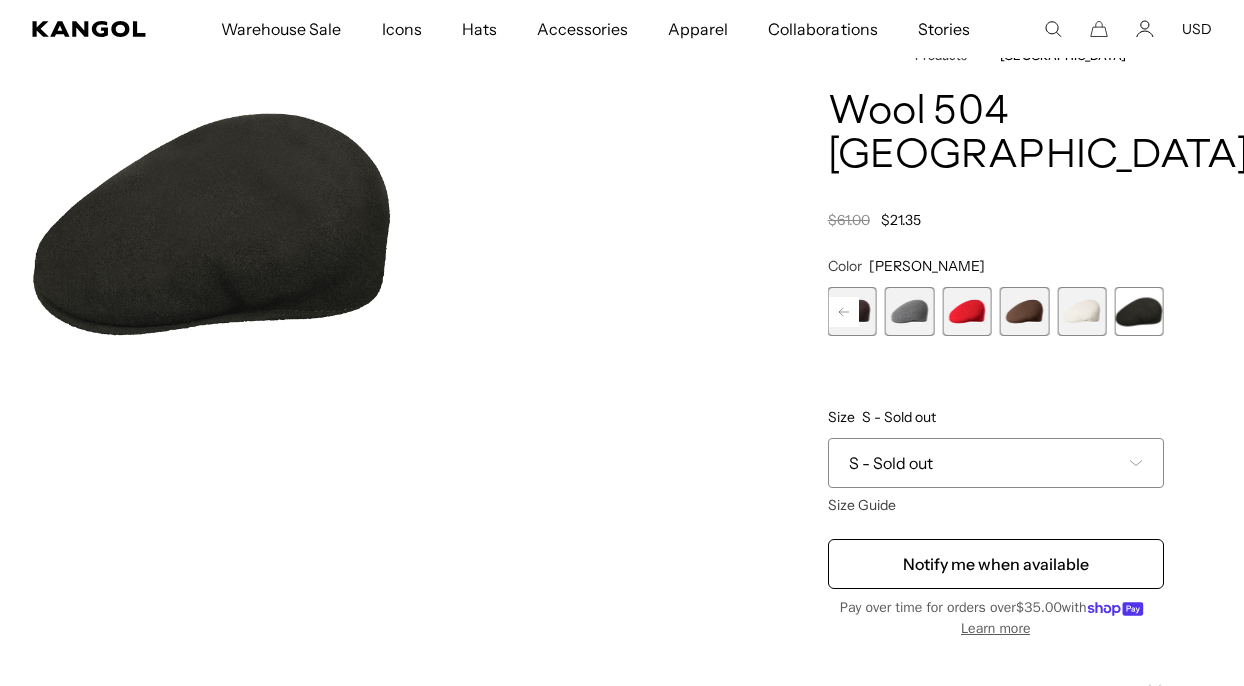 click at bounding box center [1081, 311] 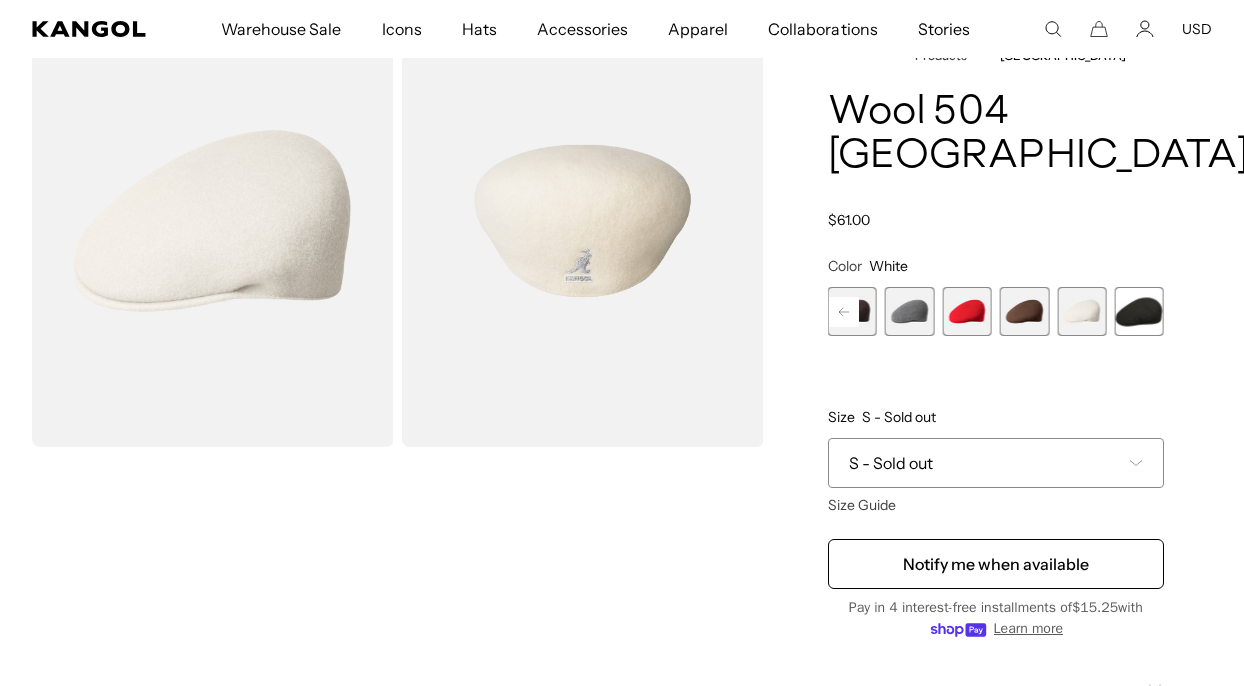 click at bounding box center (1024, 311) 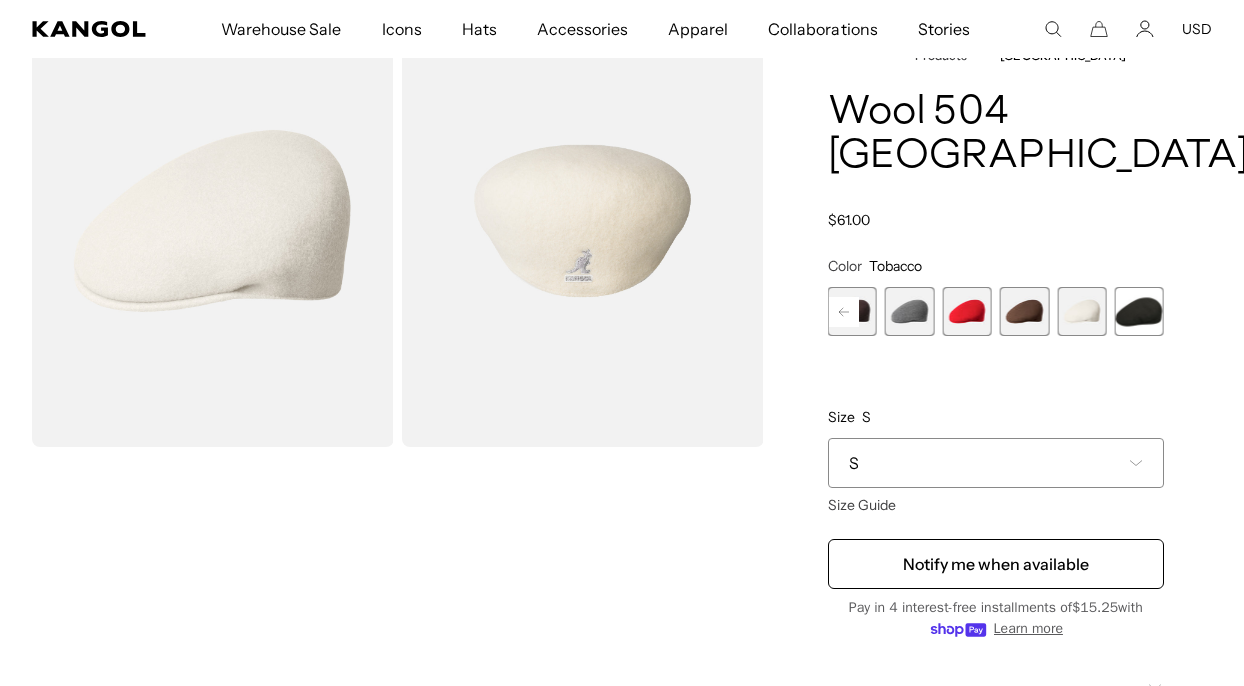 scroll, scrollTop: 0, scrollLeft: 0, axis: both 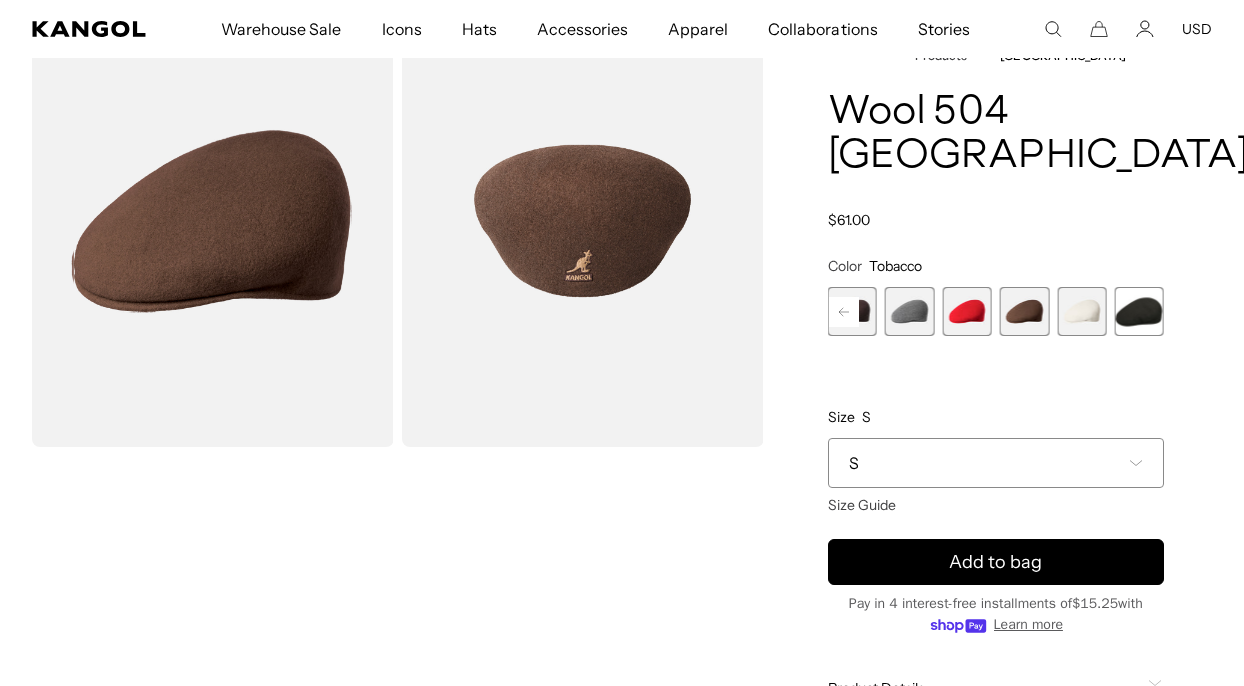 click at bounding box center (1081, 311) 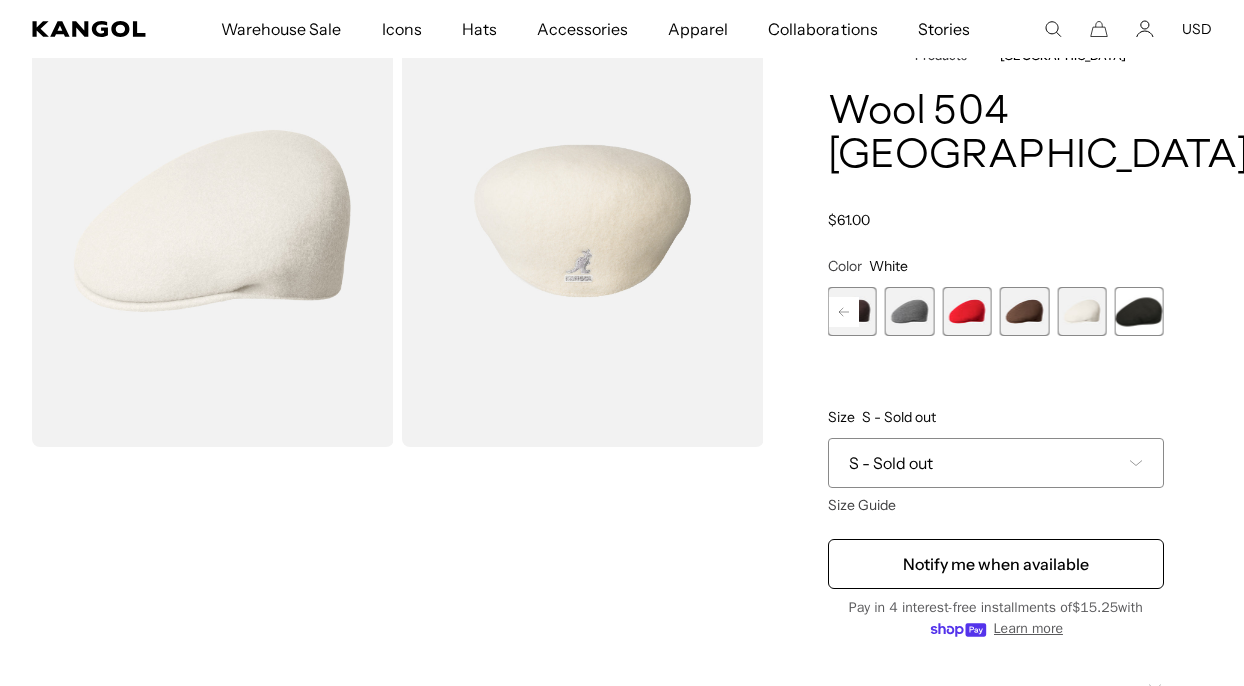 click at bounding box center (583, 221) 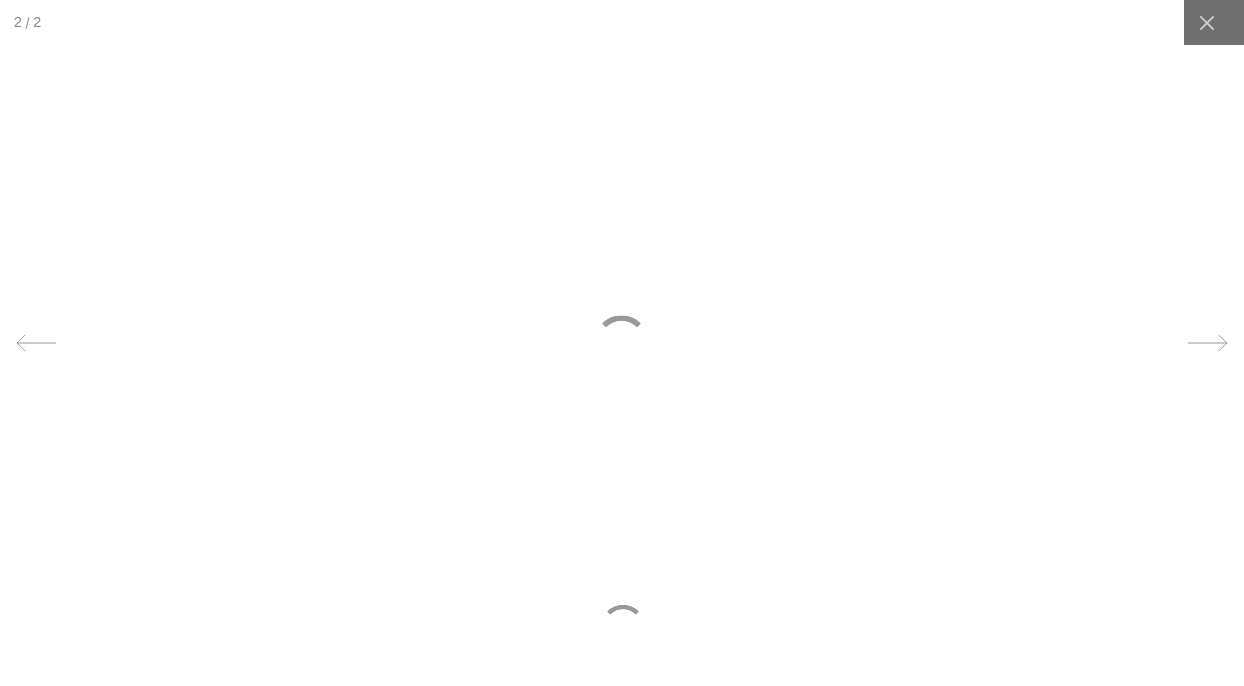 scroll, scrollTop: 0, scrollLeft: 412, axis: horizontal 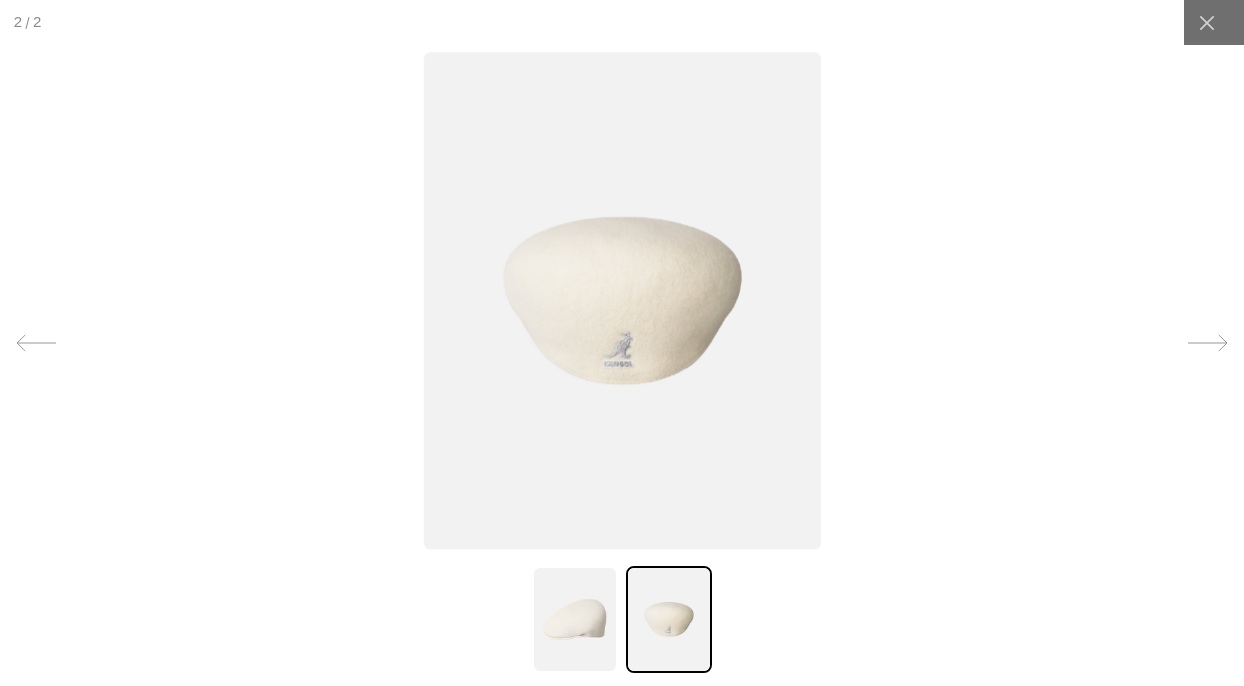 click at bounding box center (622, 301) 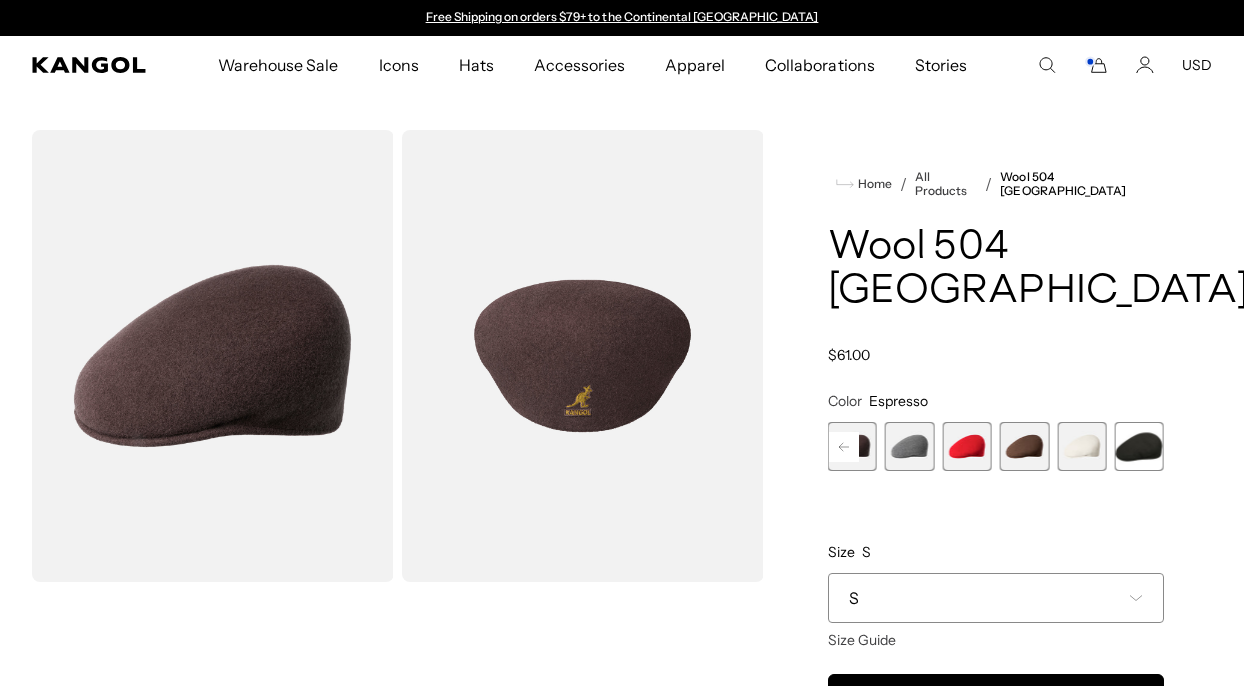 scroll, scrollTop: 0, scrollLeft: 0, axis: both 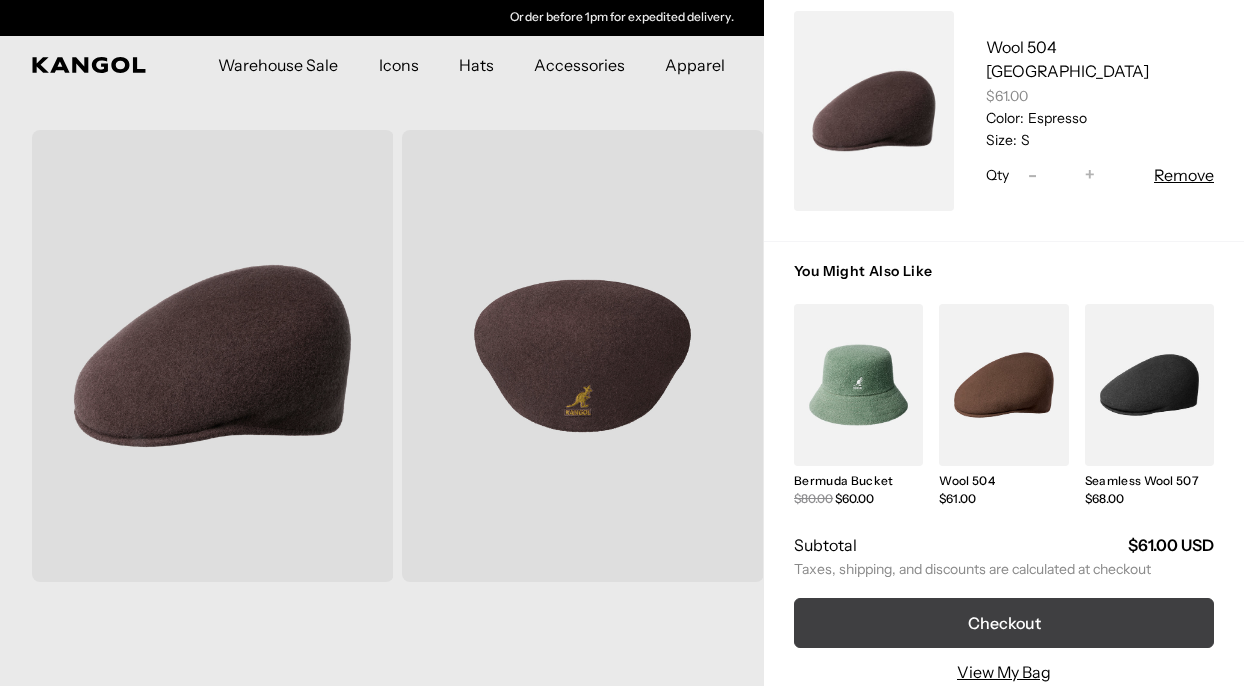 click on "Checkout" at bounding box center (1004, 623) 